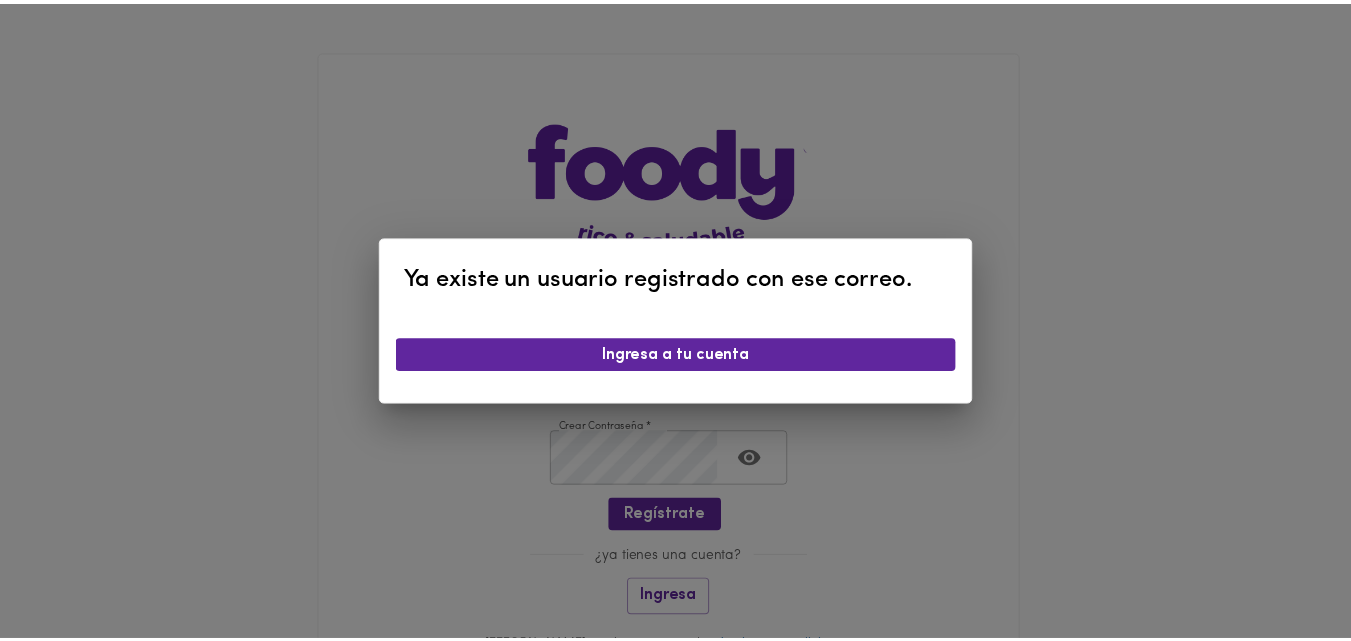 scroll, scrollTop: 0, scrollLeft: 0, axis: both 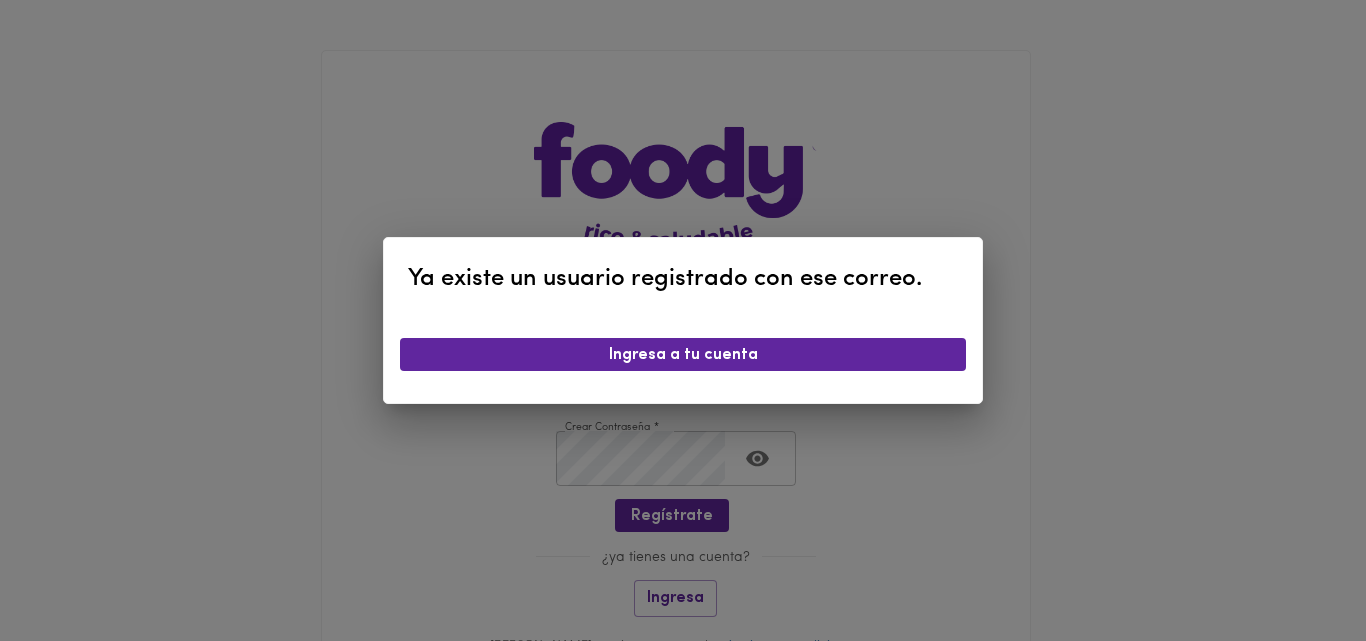 click on "Ya existe un usuario registrado con ese correo. Ingresa a tu cuenta" at bounding box center [683, 320] 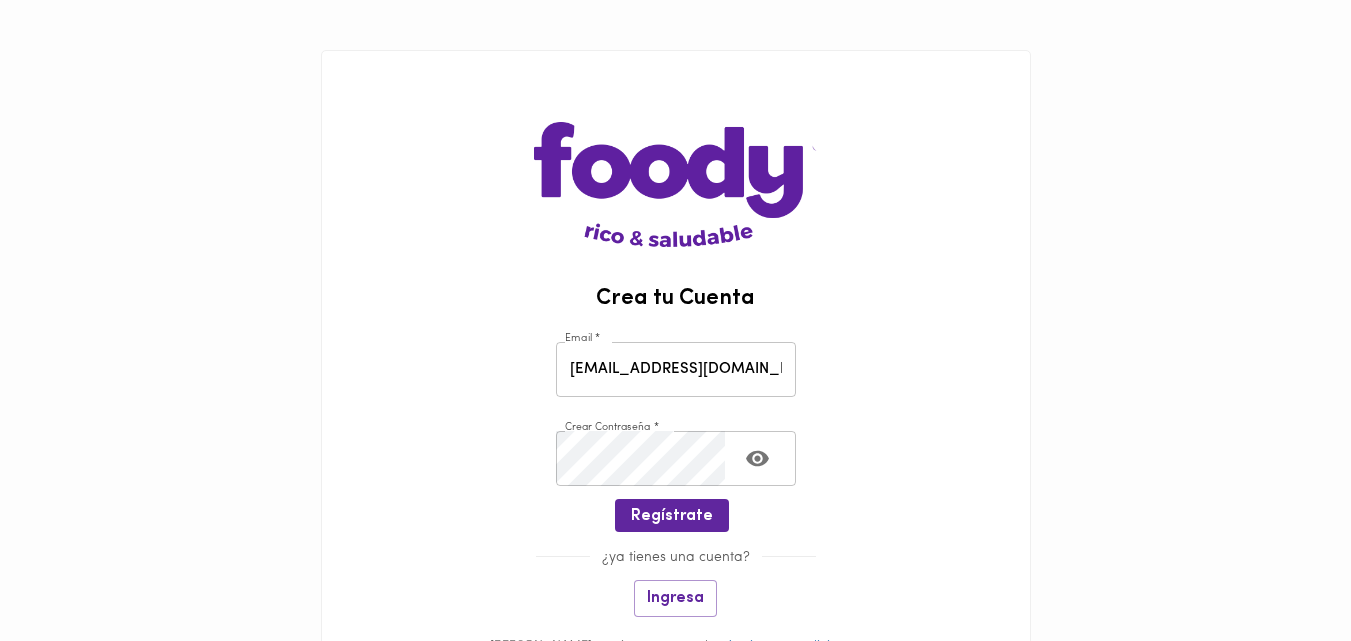 click on "[EMAIL_ADDRESS][DOMAIN_NAME]" at bounding box center (676, 369) 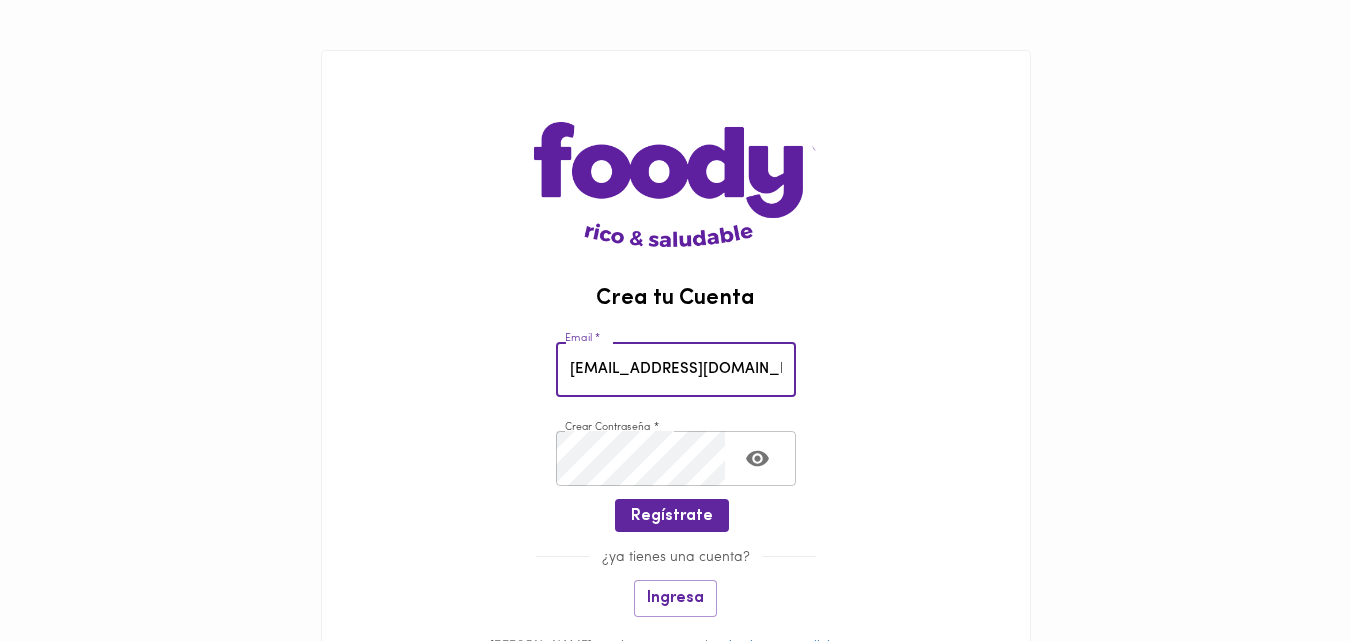 click on "[EMAIL_ADDRESS][DOMAIN_NAME]" at bounding box center (676, 369) 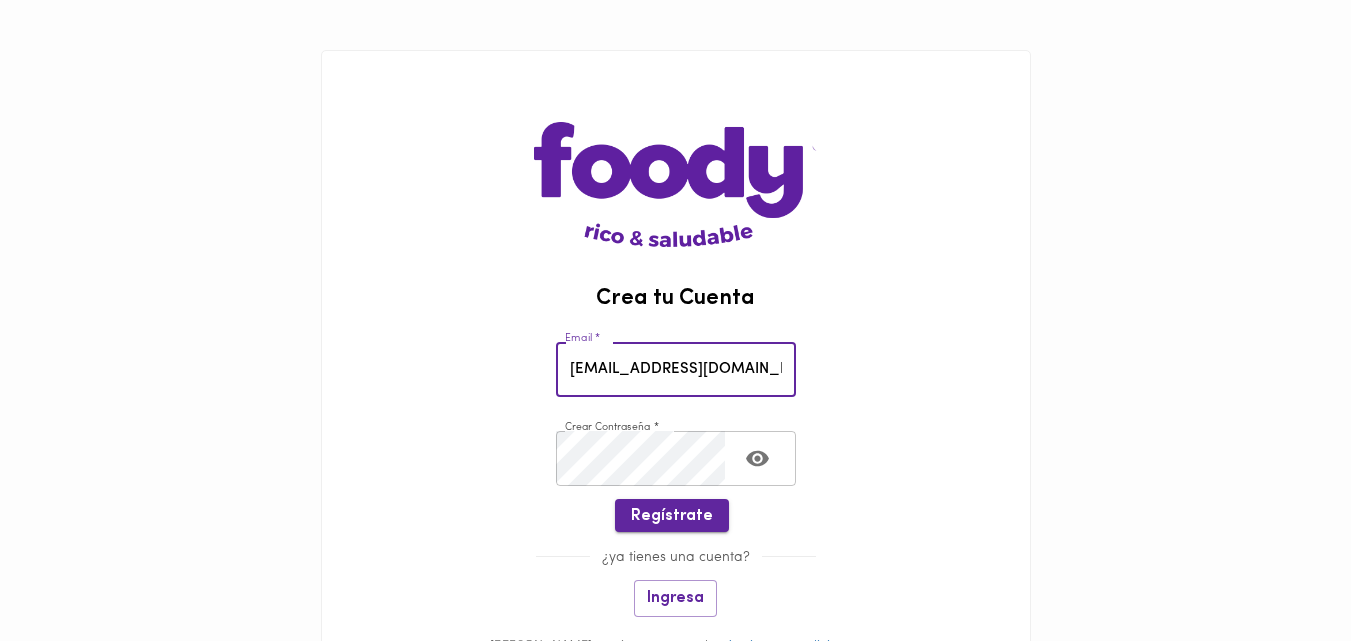 type on "[EMAIL_ADDRESS][DOMAIN_NAME]" 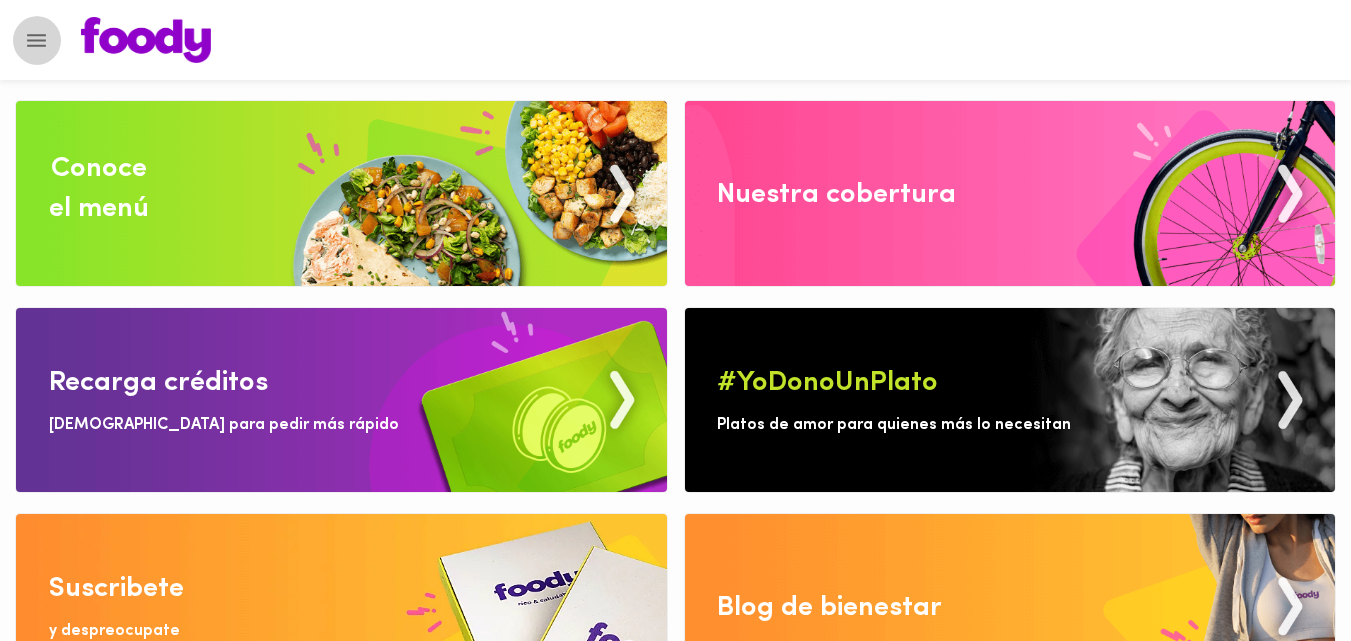 click at bounding box center (36, 40) 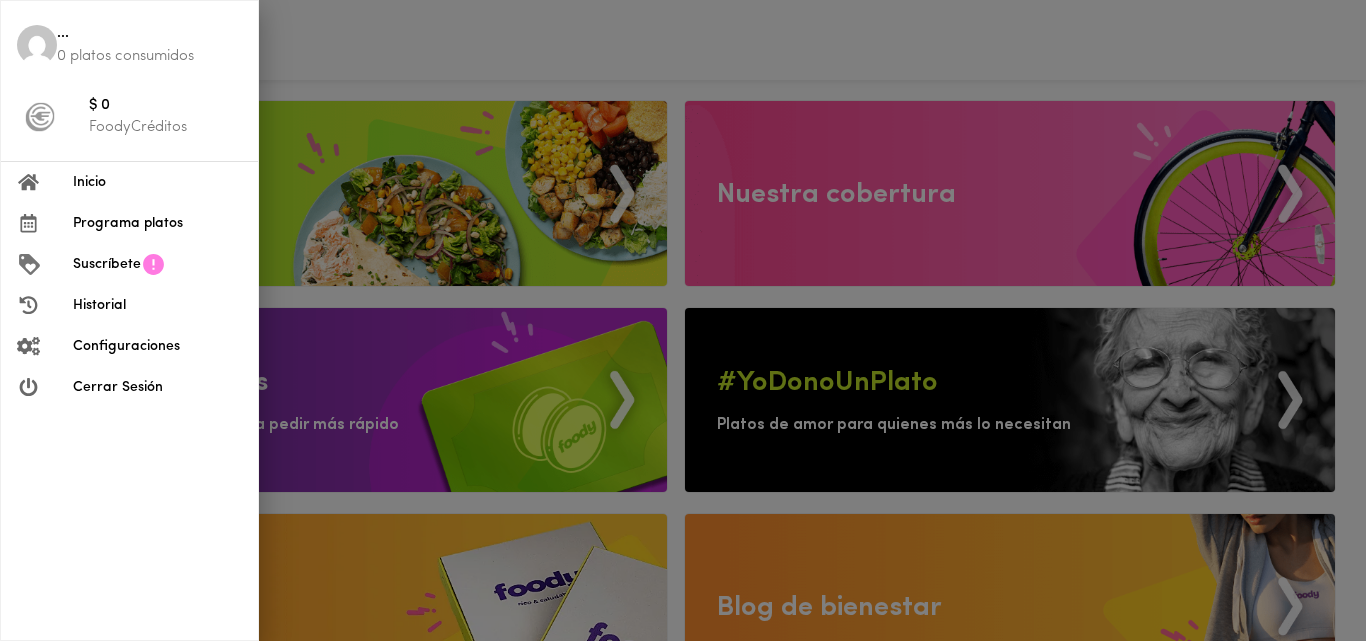 click on "Suscríbete" at bounding box center (107, 264) 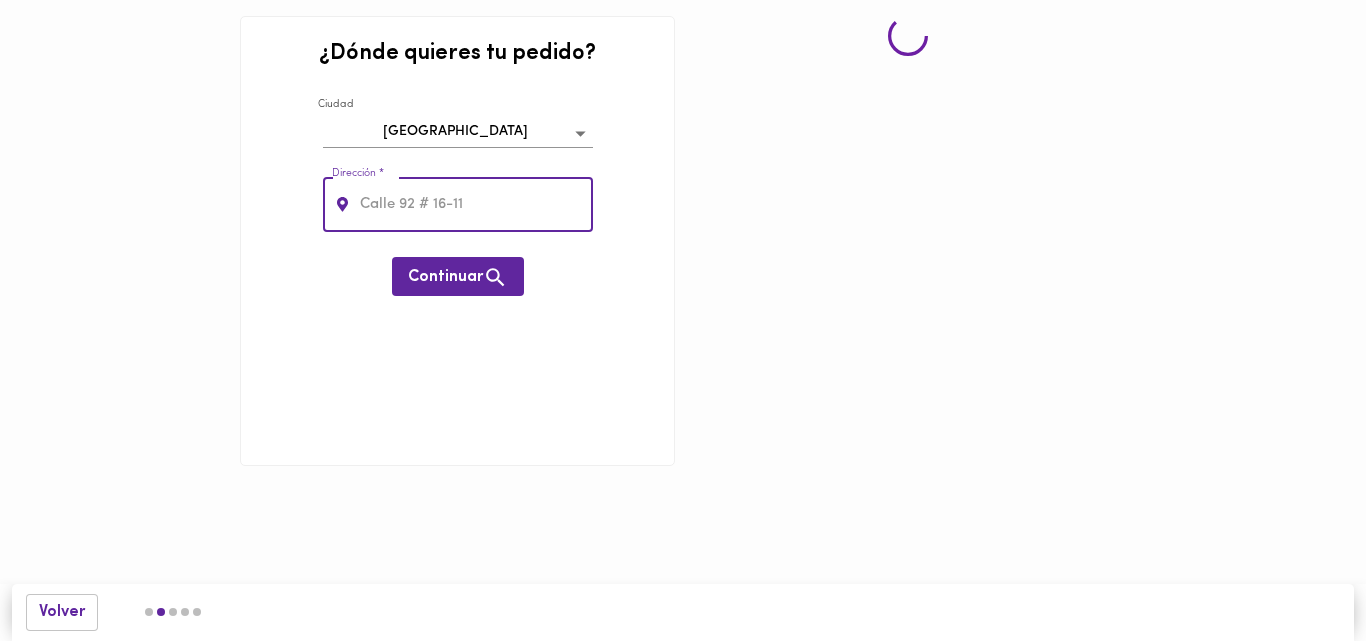 click at bounding box center (474, 204) 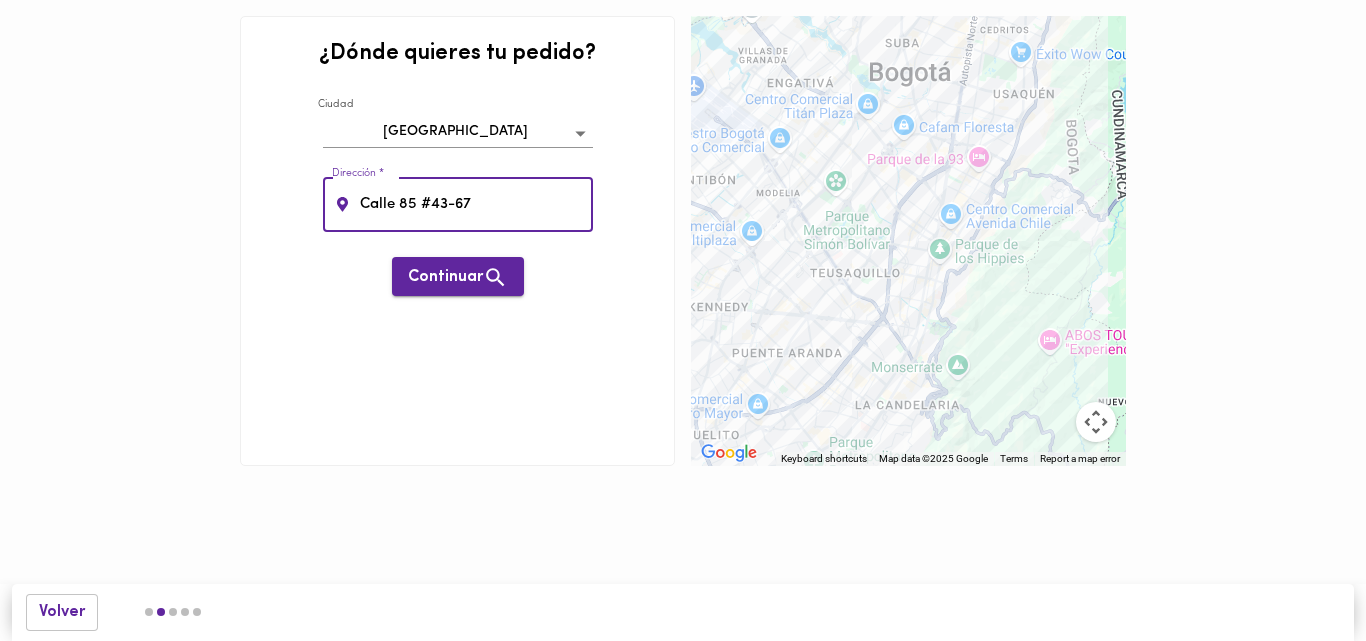 type on "Calle 85 #43-67" 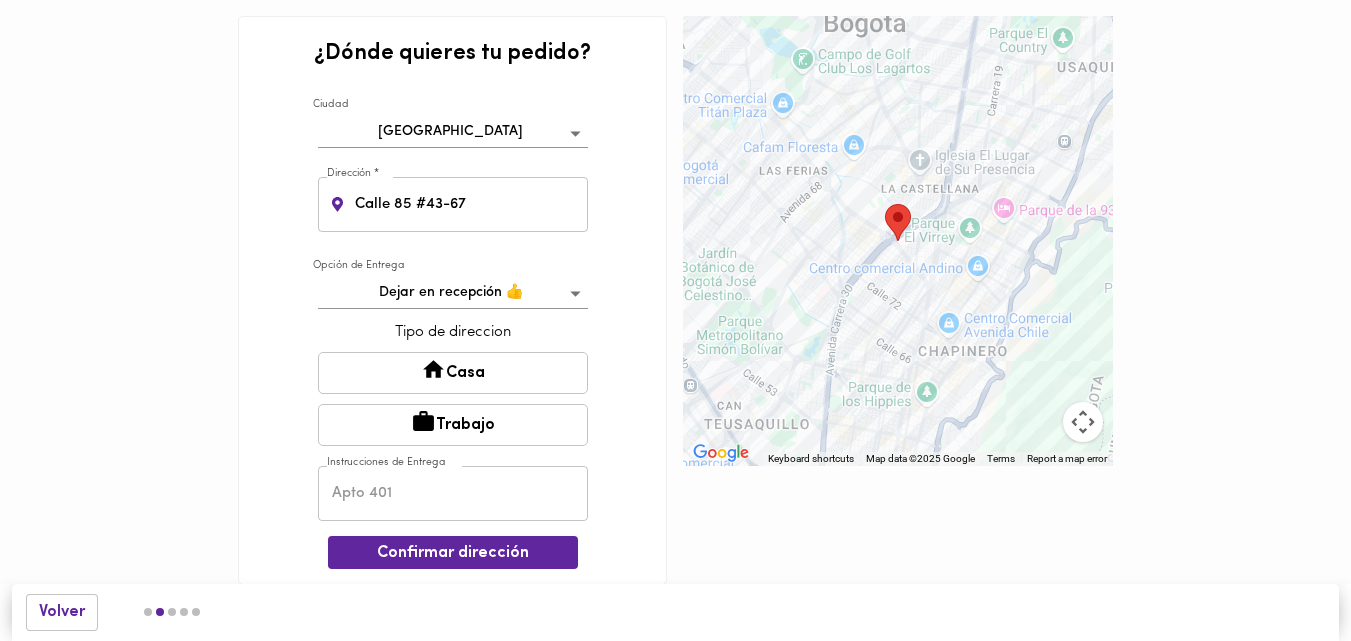 click on "Tipo de direccion Casa Trabajo" at bounding box center [453, 389] 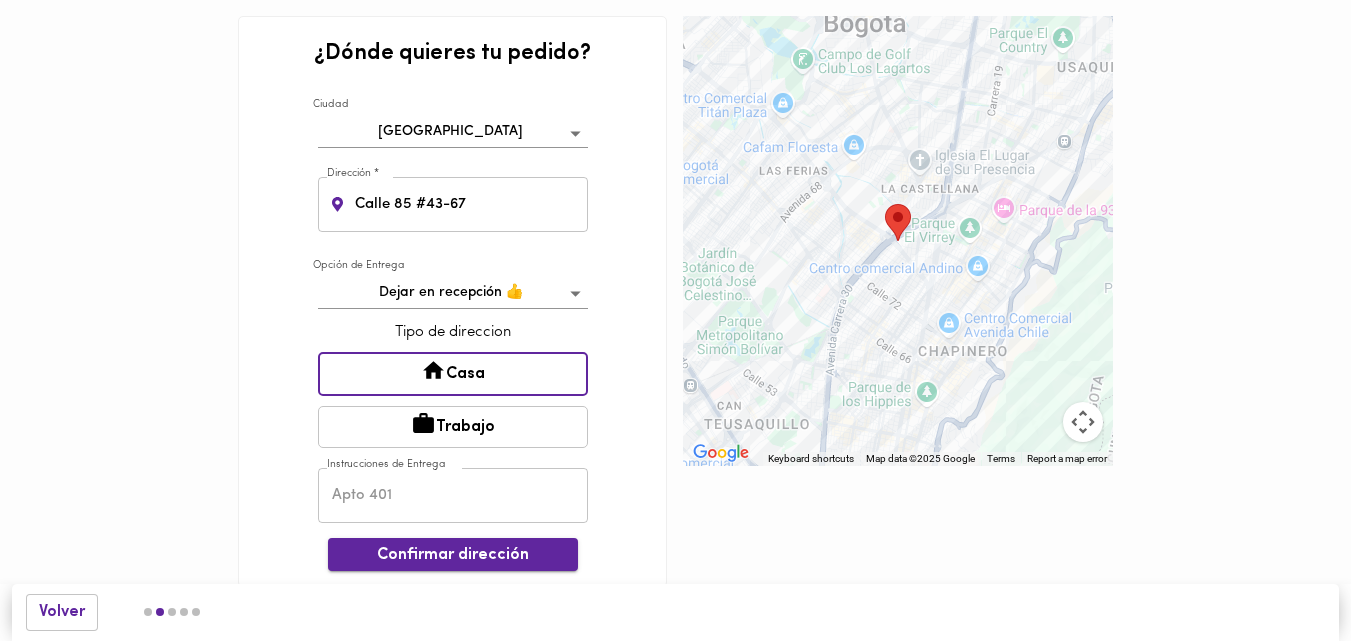 click on "Confirmar dirección" at bounding box center [453, 555] 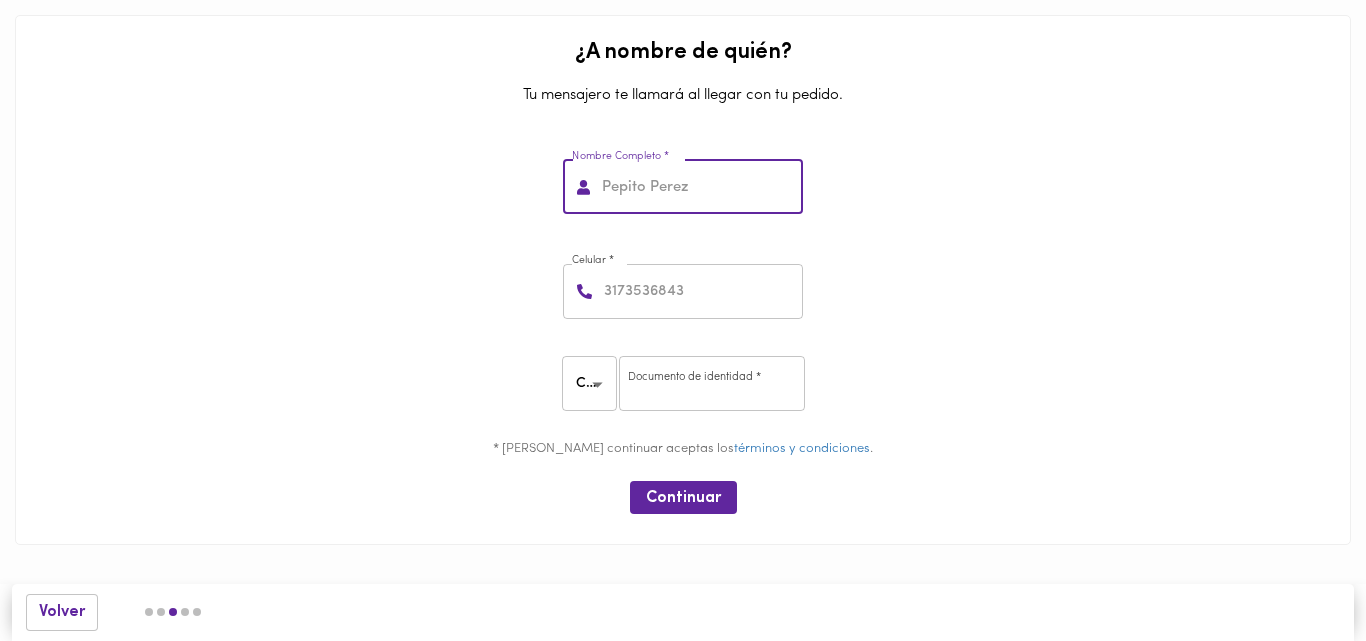 click at bounding box center [700, 187] 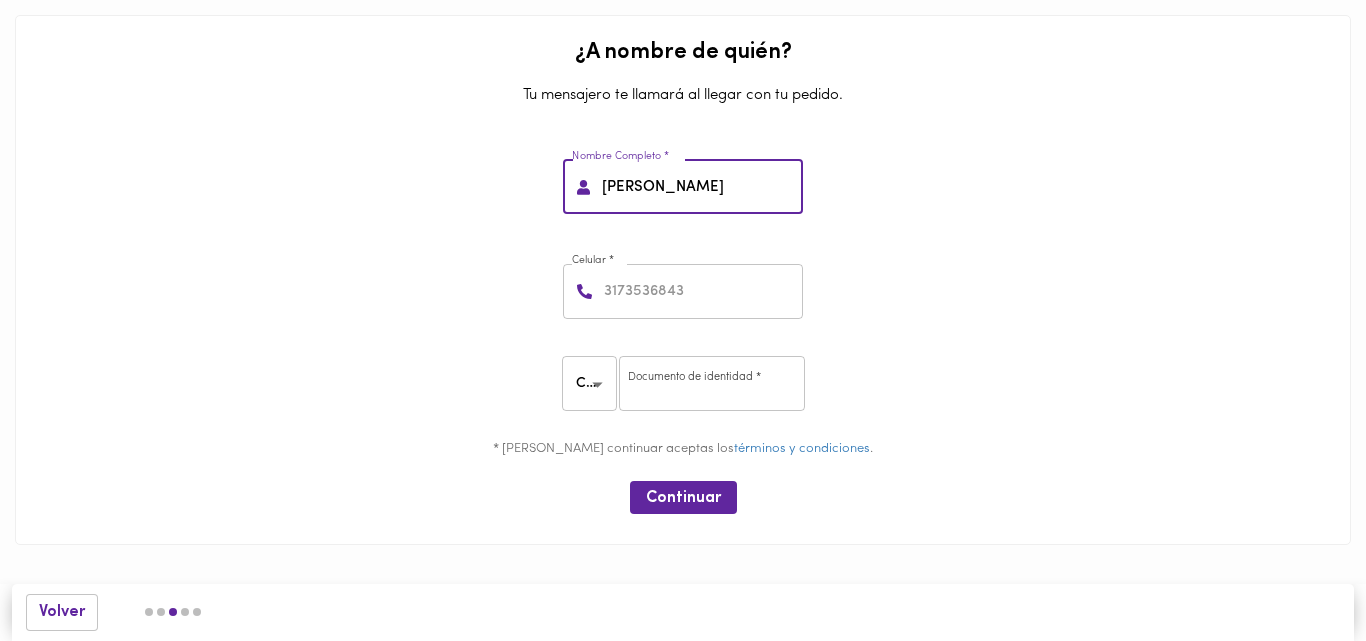 type on "[PERSON_NAME]" 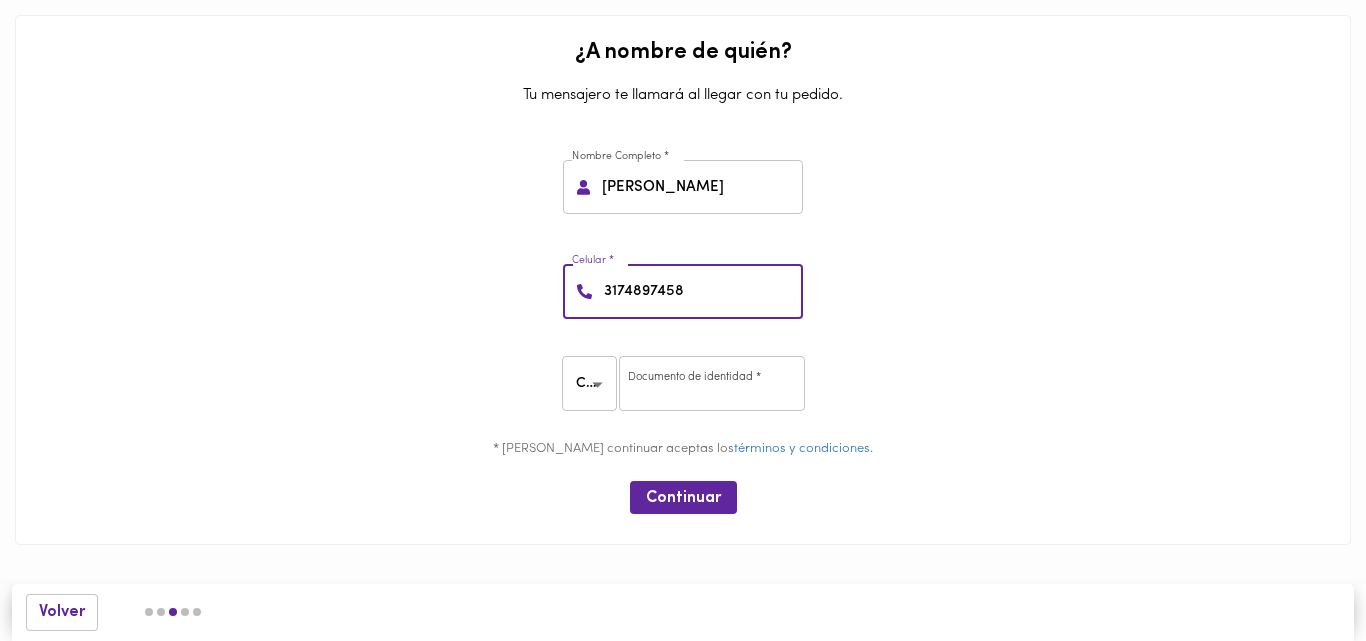 type on "3174897458" 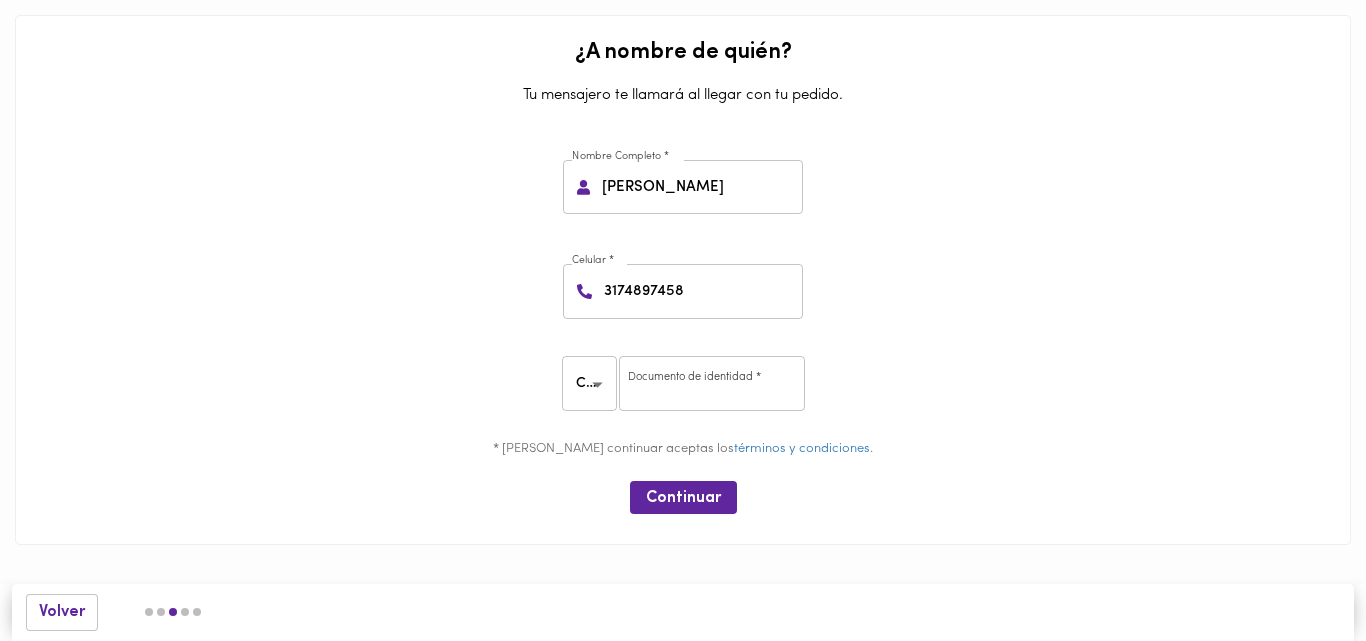 click on "CC CC ​ Documento de identidad * Documento de identidad *" at bounding box center (683, 386) 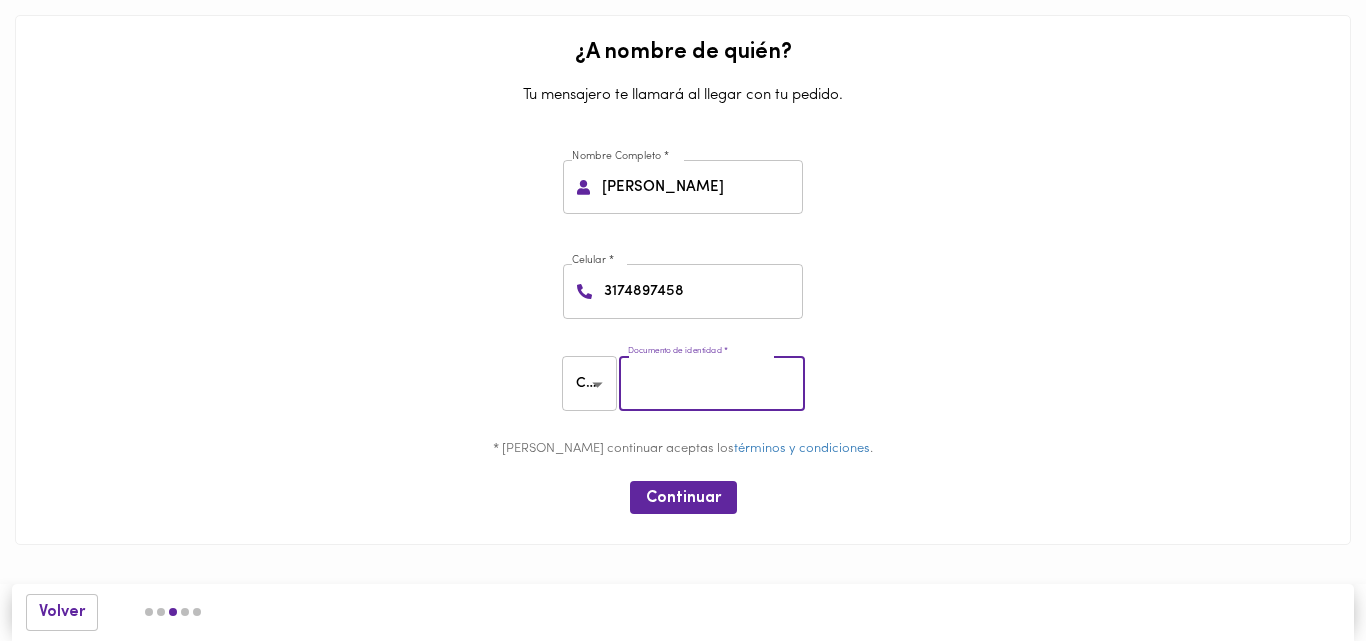 click at bounding box center [712, 383] 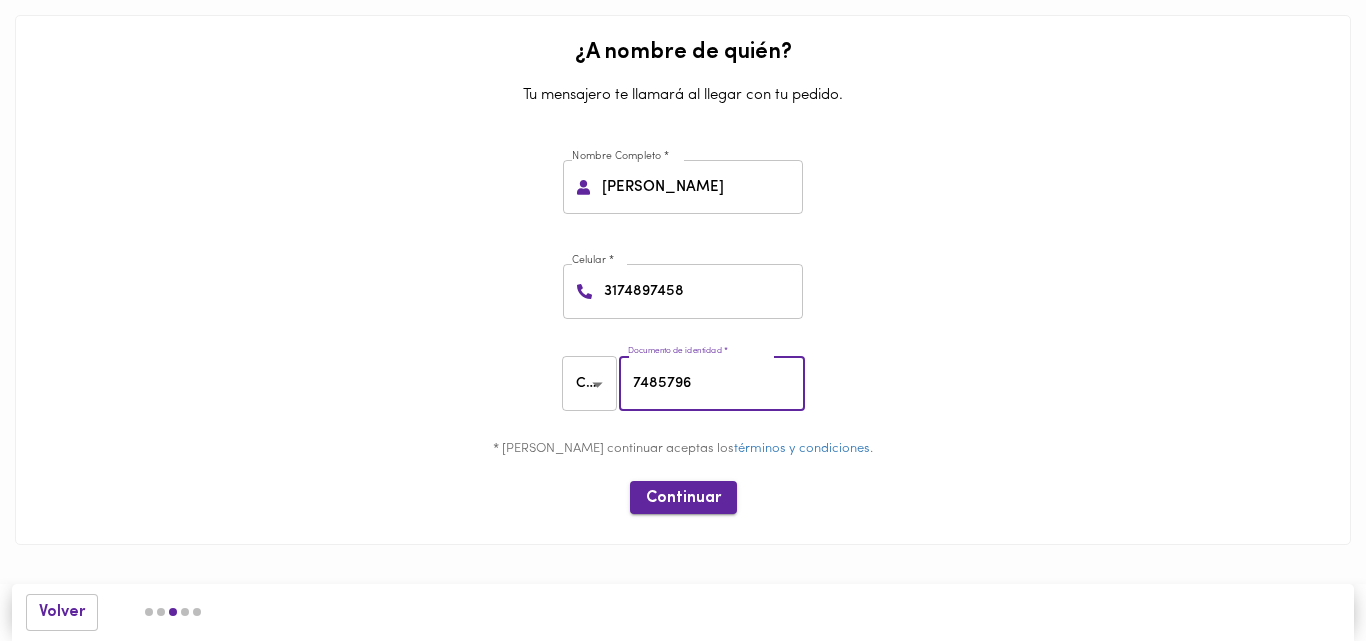 type on "7485796" 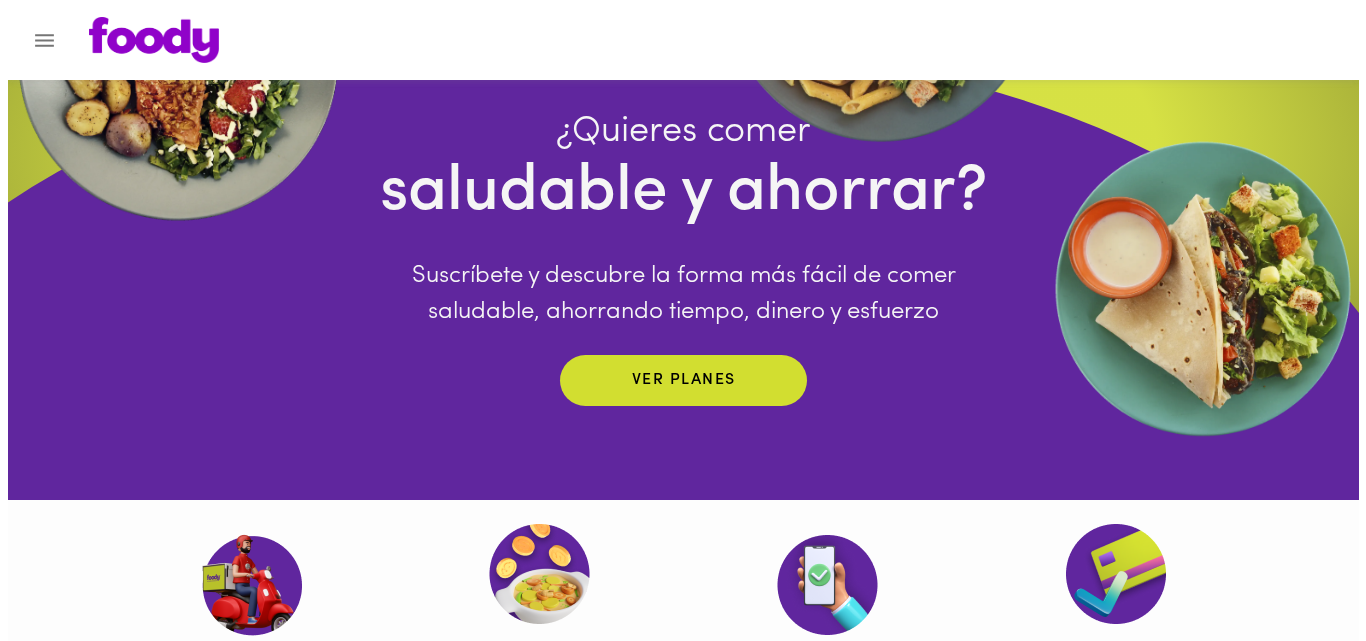 scroll, scrollTop: 0, scrollLeft: 0, axis: both 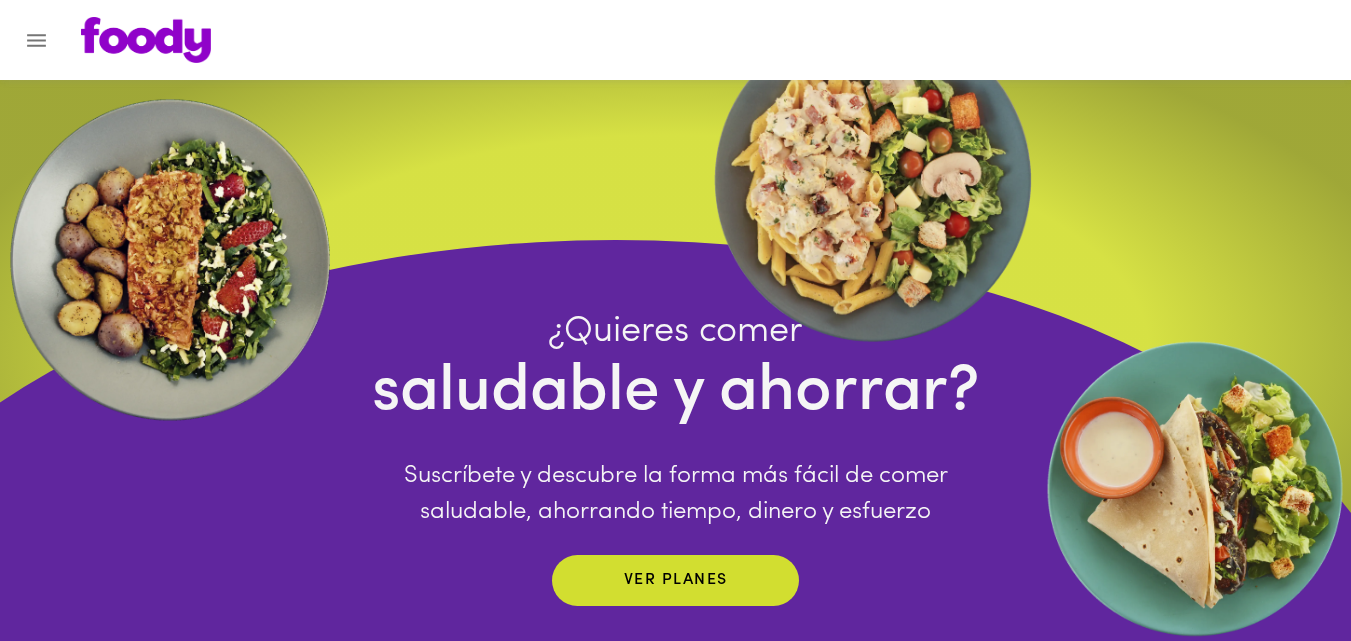 click 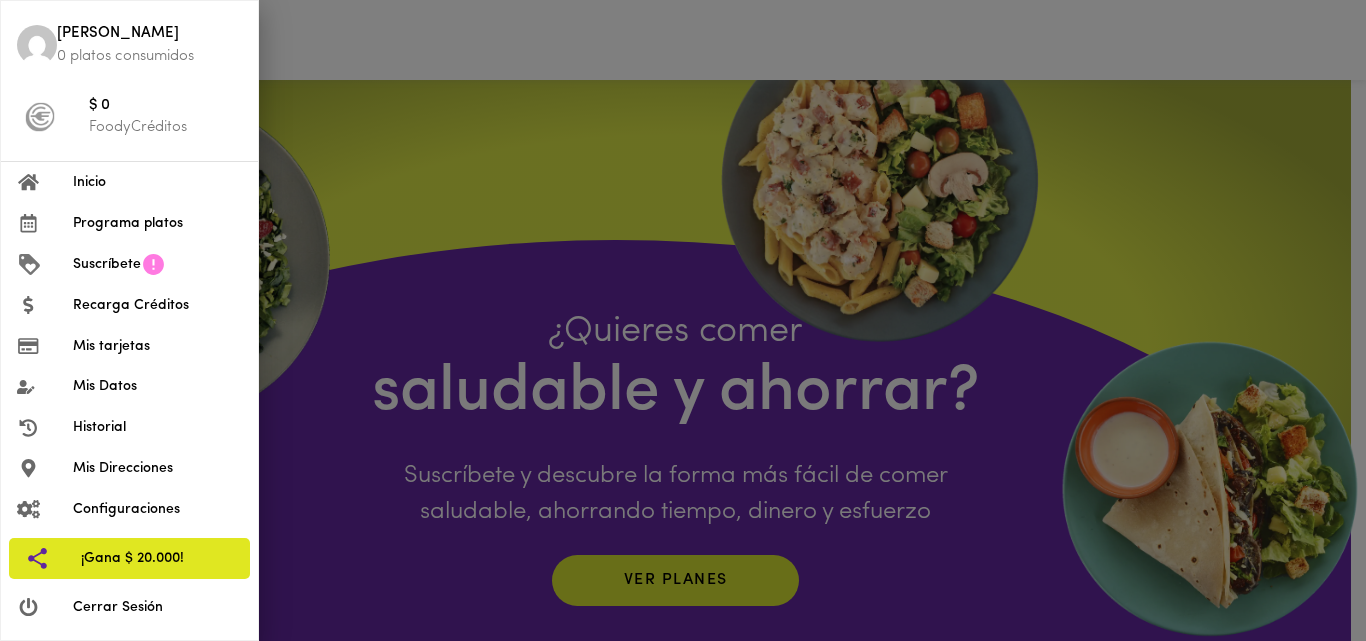 click on "Mis tarjetas" at bounding box center (157, 346) 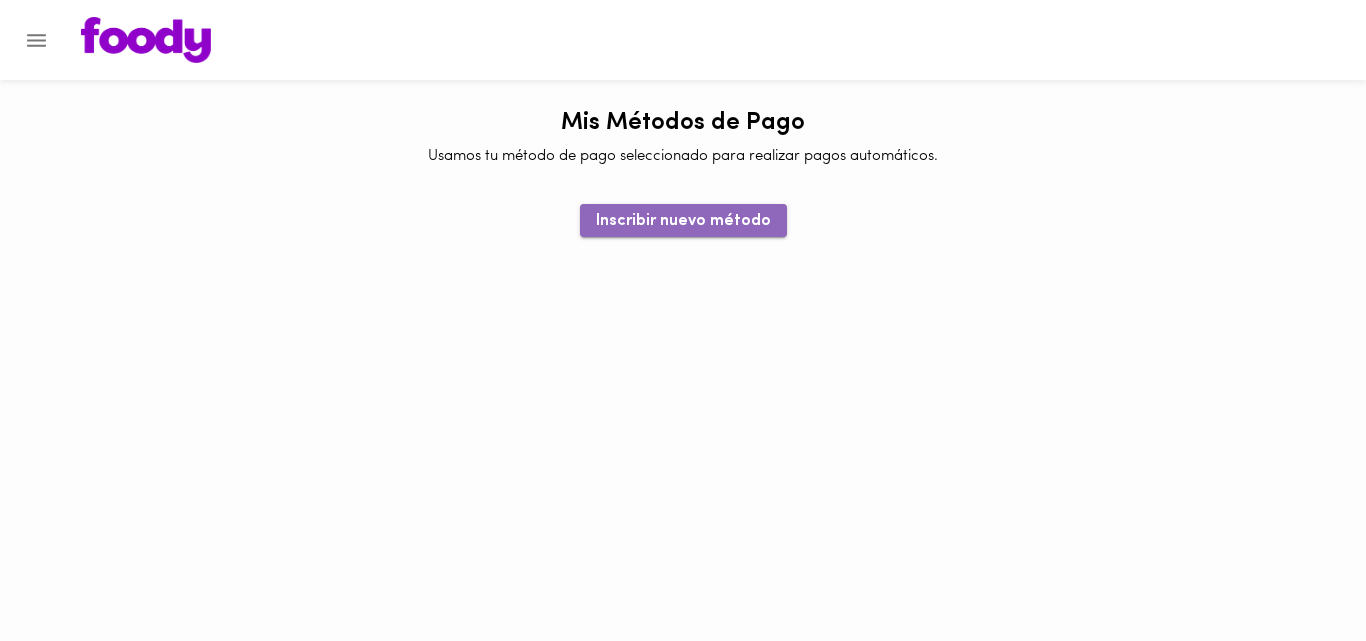 click on "Inscribir nuevo método" at bounding box center [683, 221] 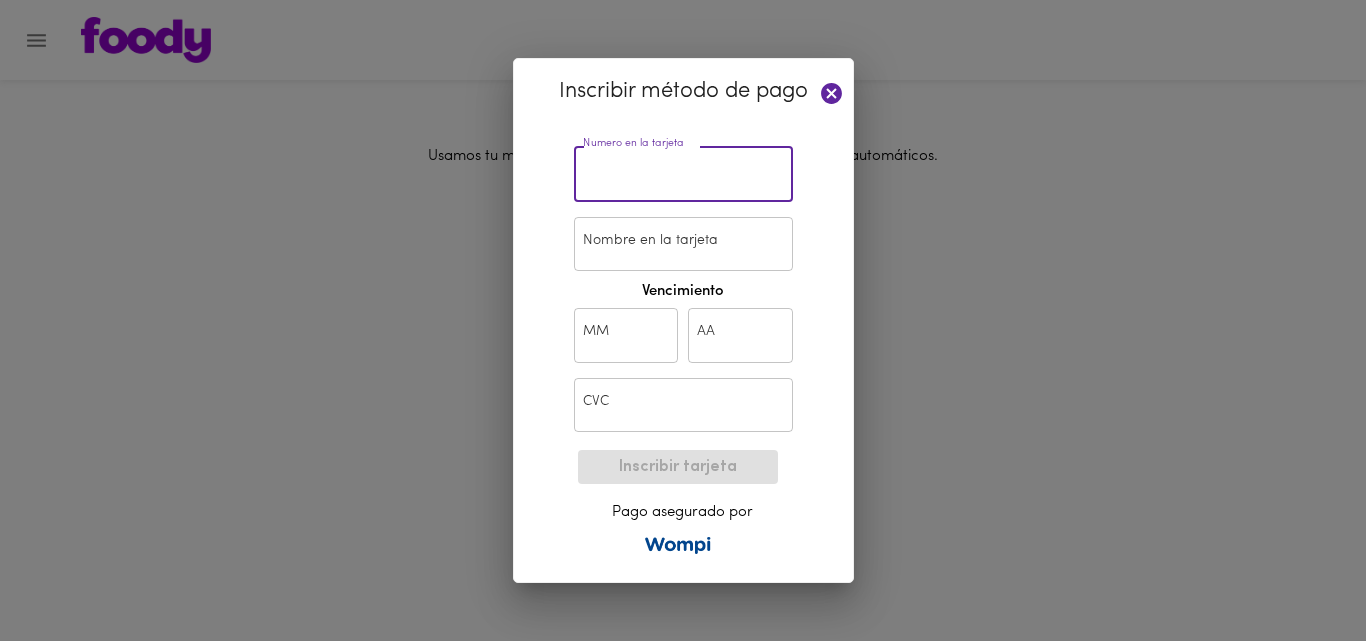 click at bounding box center (683, 174) 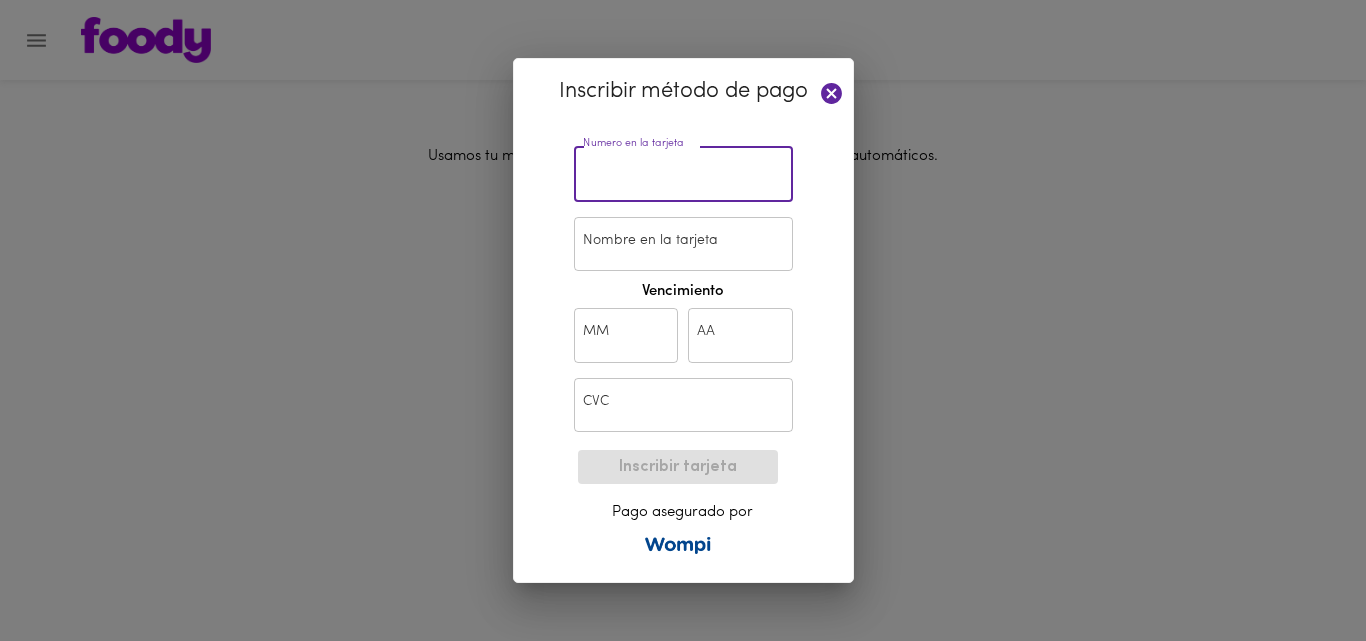 paste on "[CREDIT_CARD_NUMBER]" 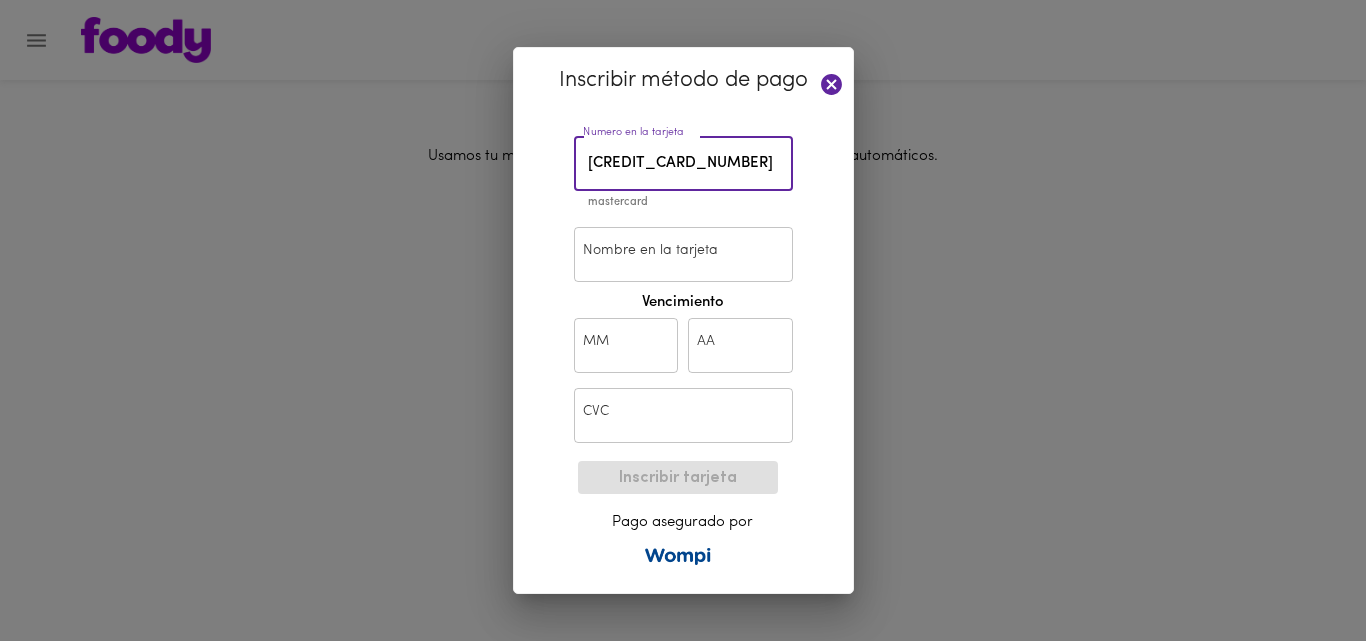 type on "[CREDIT_CARD_NUMBER]" 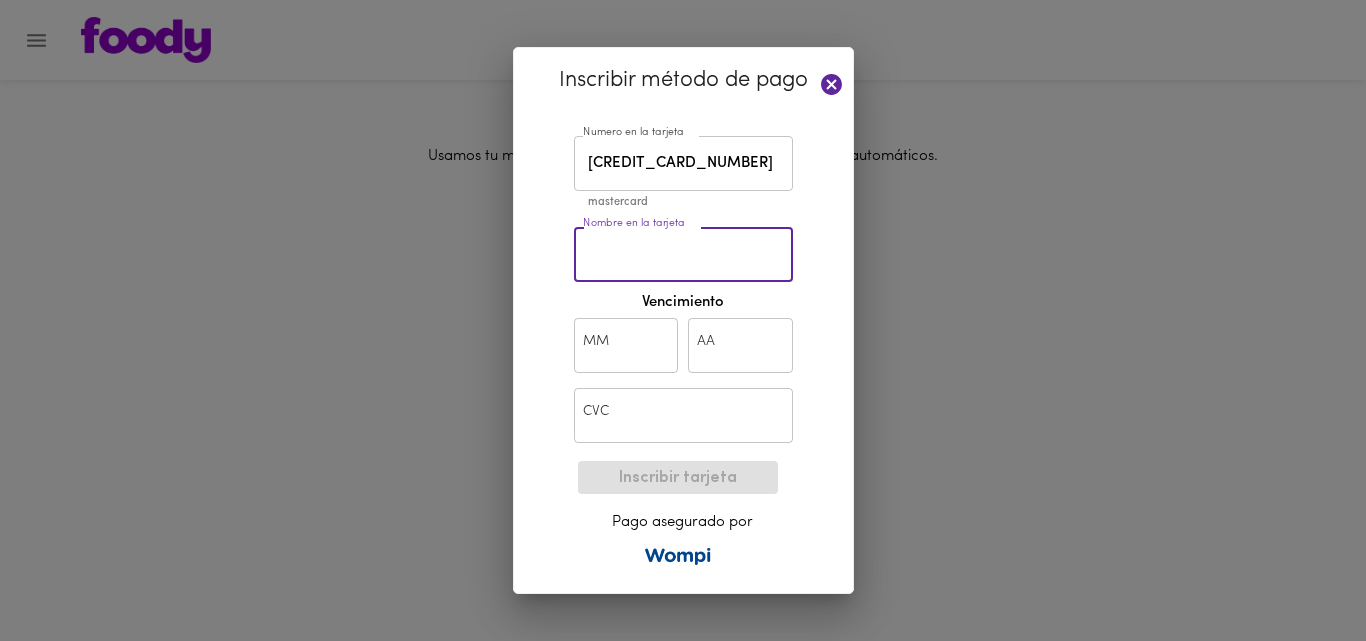 click on "Nombre en la tarjeta" at bounding box center [683, 254] 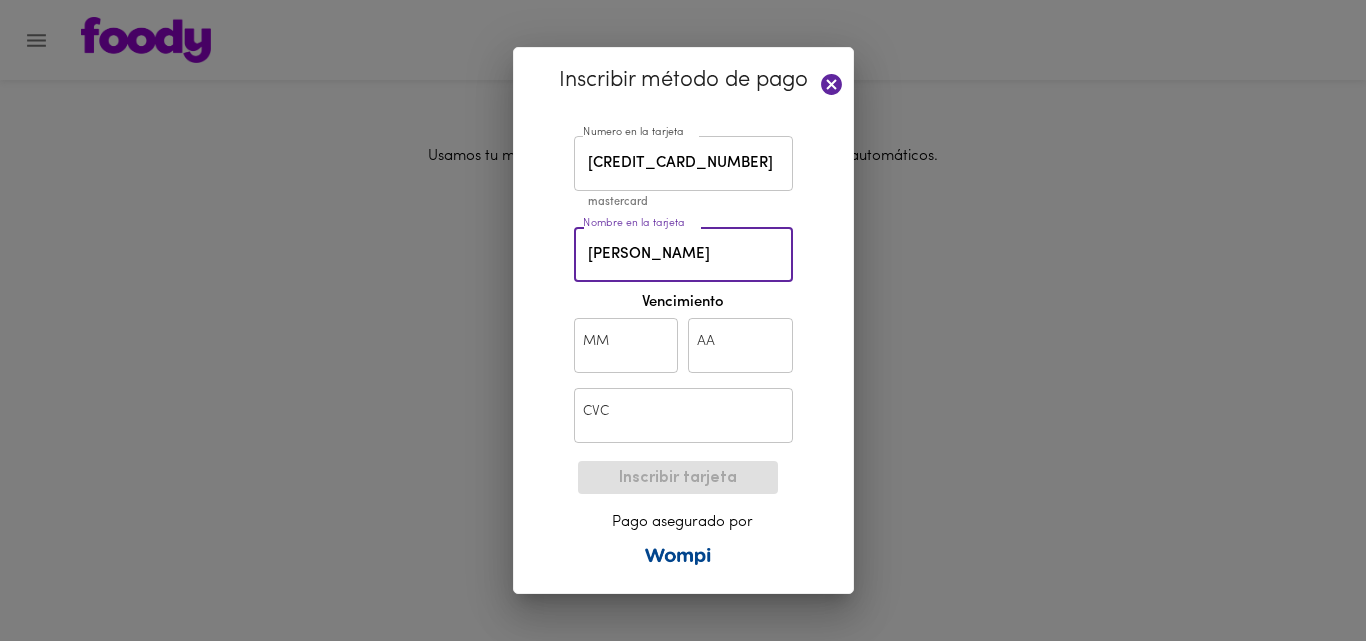 type on "[PERSON_NAME]" 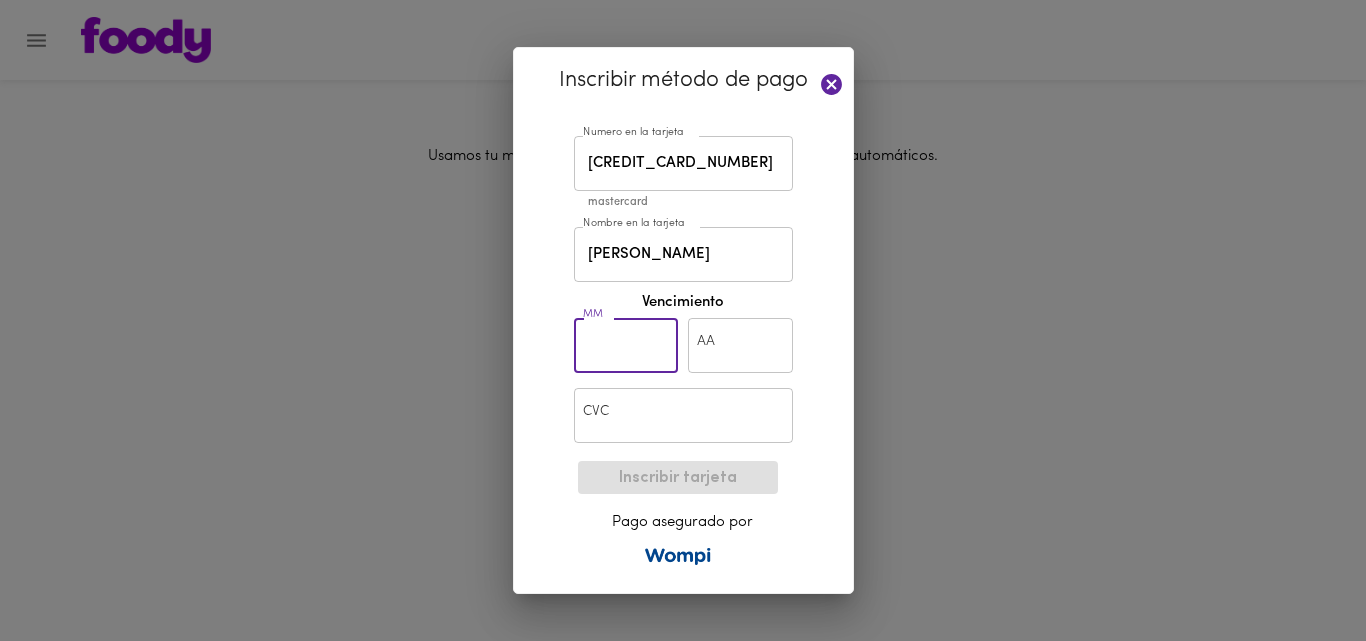 click at bounding box center (626, 345) 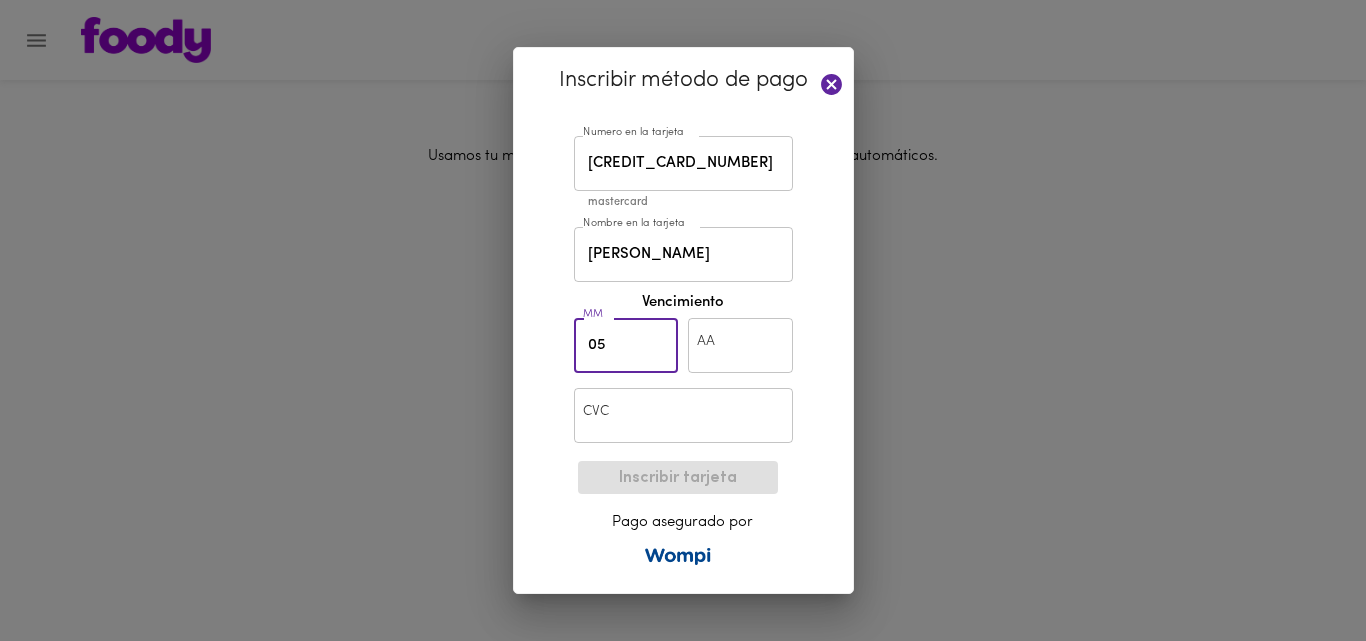 type on "05" 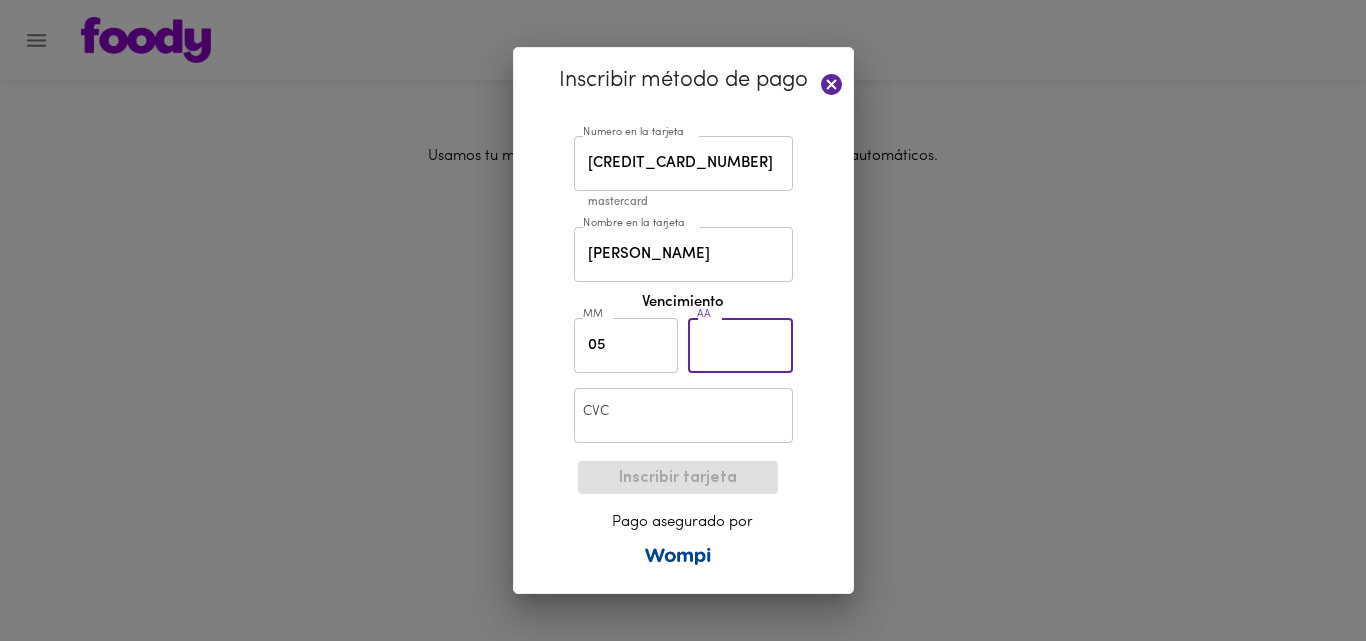 drag, startPoint x: 706, startPoint y: 341, endPoint x: 696, endPoint y: 330, distance: 14.866069 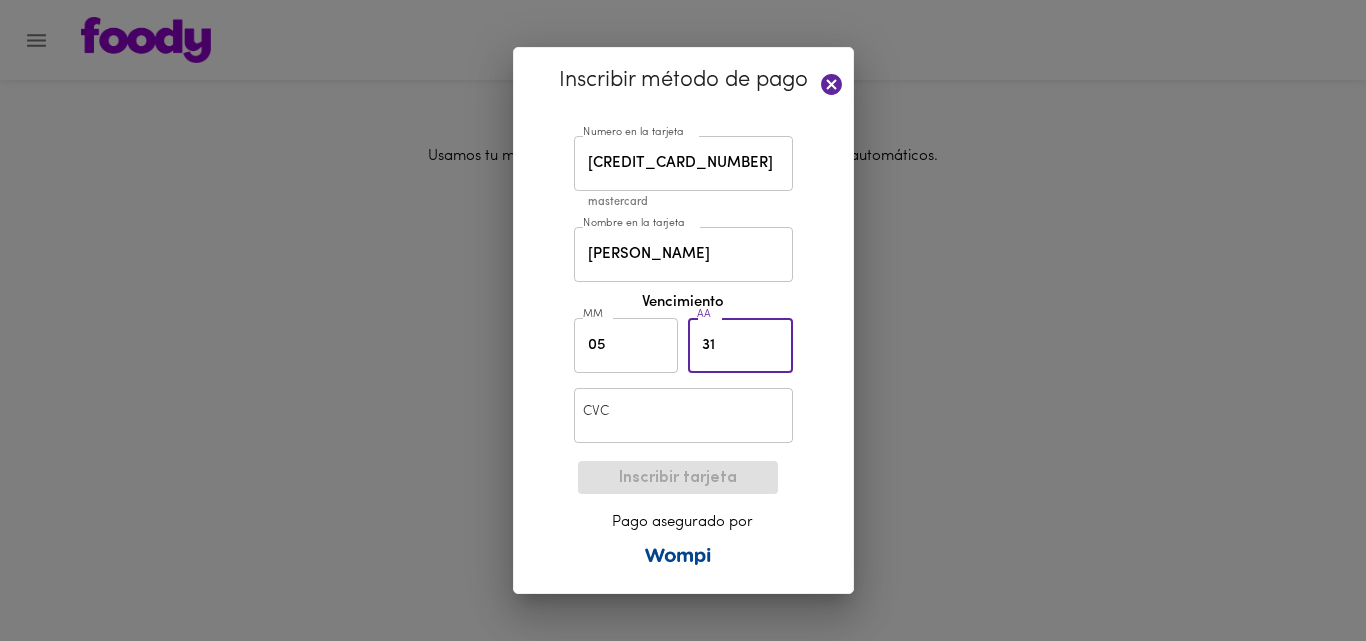 type on "31" 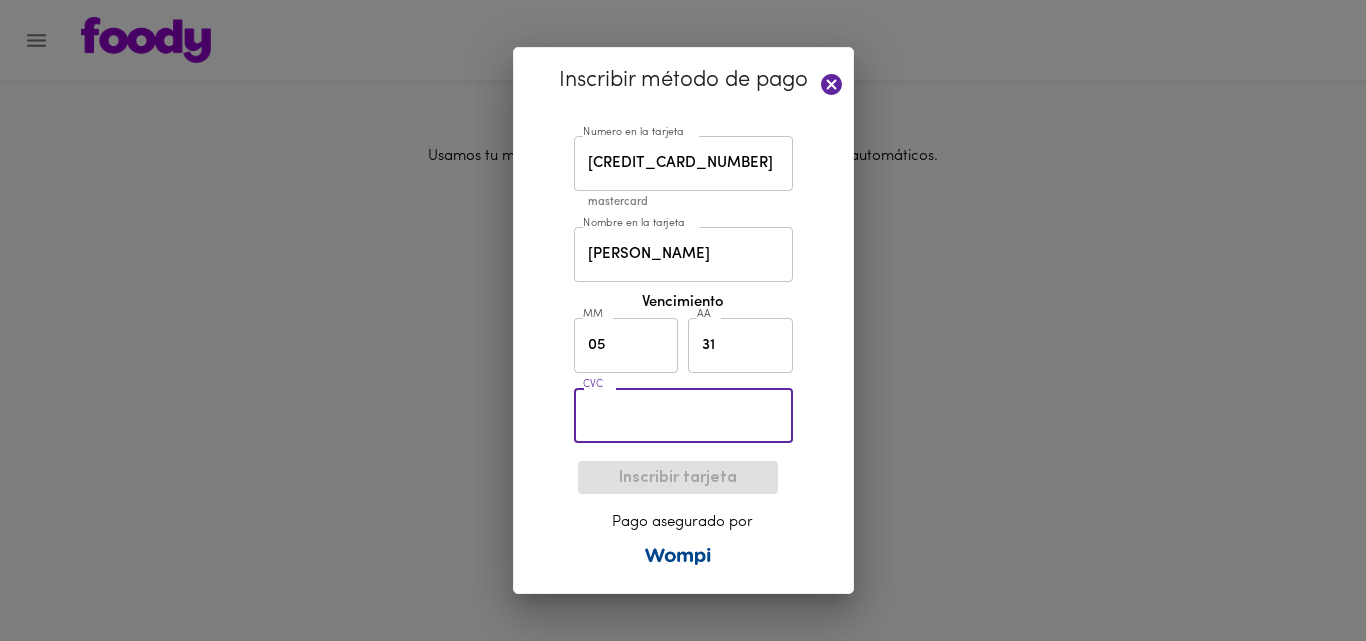click at bounding box center [683, 415] 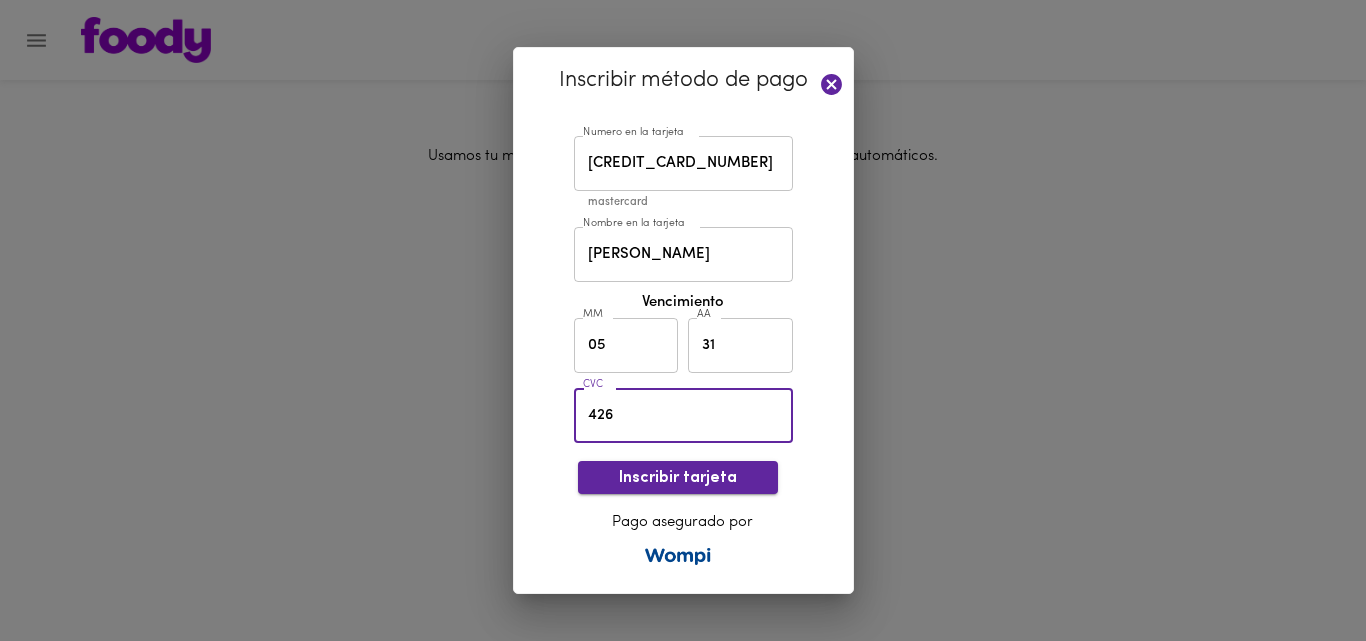 type on "426" 